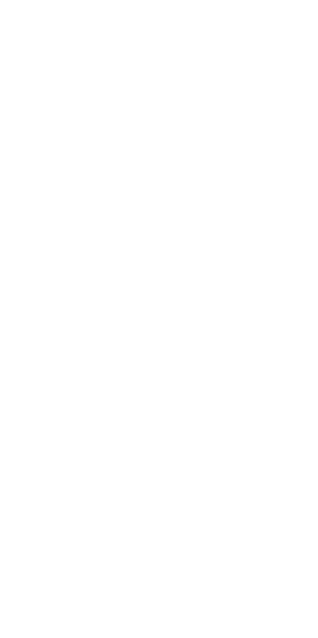 scroll, scrollTop: 0, scrollLeft: 0, axis: both 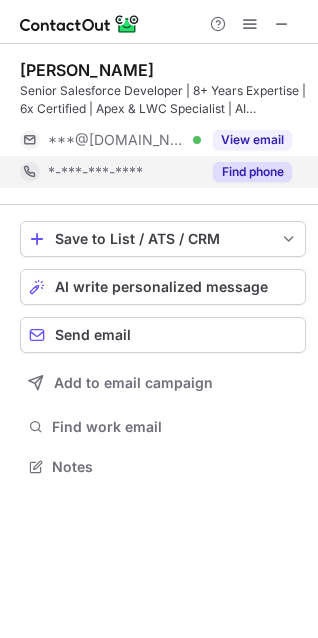 click on "Find phone" at bounding box center (252, 172) 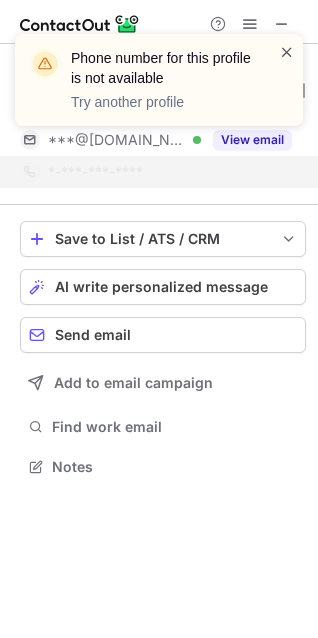 click at bounding box center [287, 52] 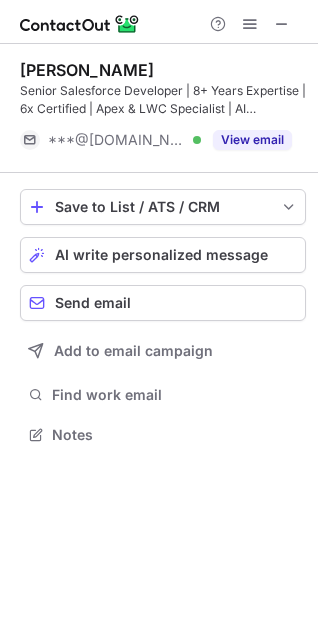 scroll, scrollTop: 420, scrollLeft: 318, axis: both 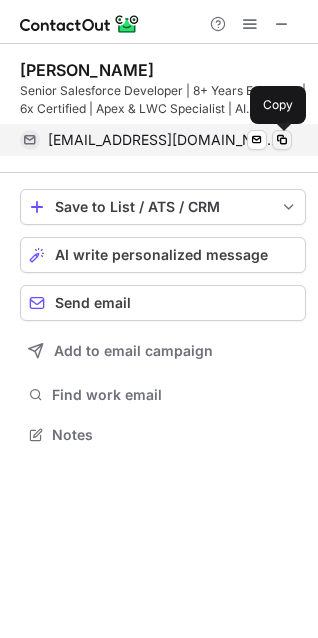 click at bounding box center (282, 140) 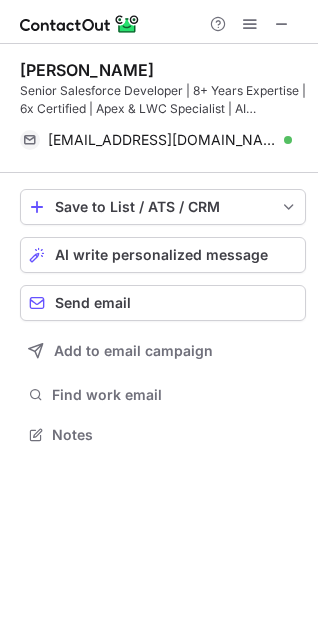 scroll, scrollTop: 420, scrollLeft: 318, axis: both 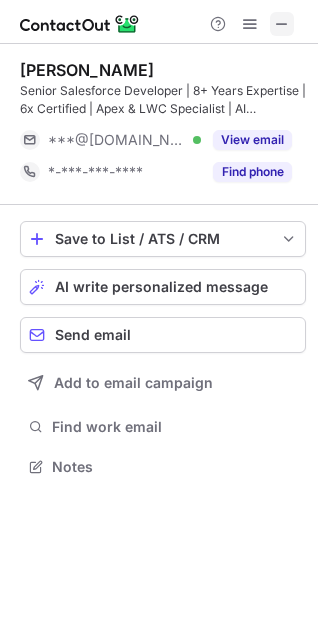 click at bounding box center [282, 24] 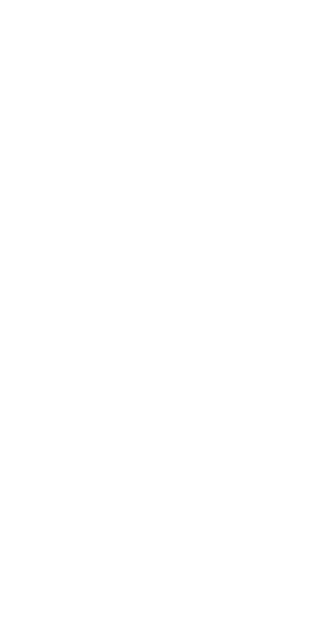 scroll, scrollTop: 0, scrollLeft: 0, axis: both 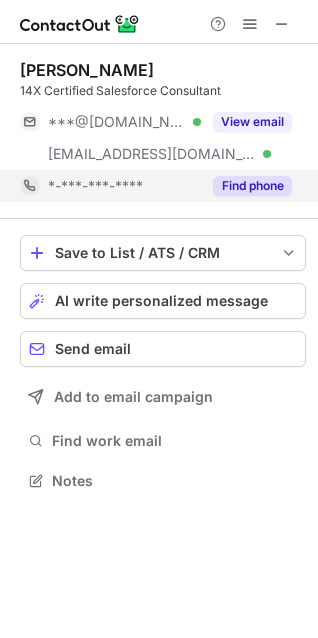 click on "Find phone" at bounding box center (246, 186) 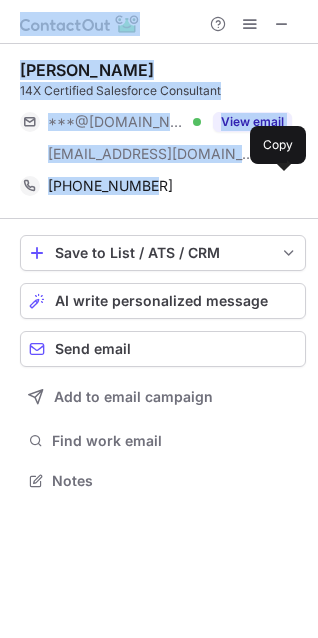 drag, startPoint x: 283, startPoint y: 171, endPoint x: 348, endPoint y: 686, distance: 519.08575 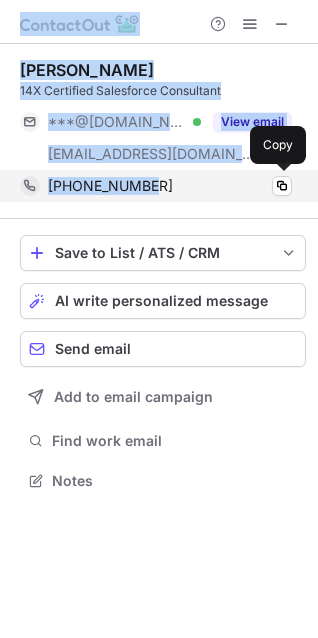 click on "+16783839093" at bounding box center [170, 186] 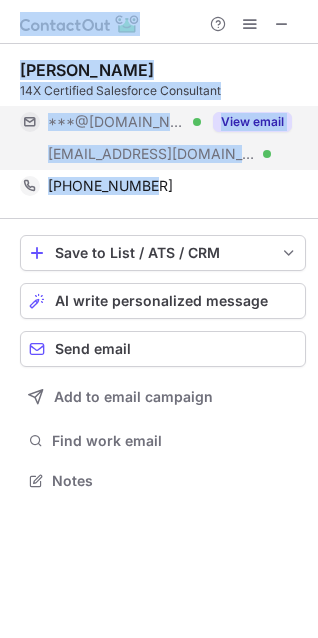 click on "View email" at bounding box center (252, 122) 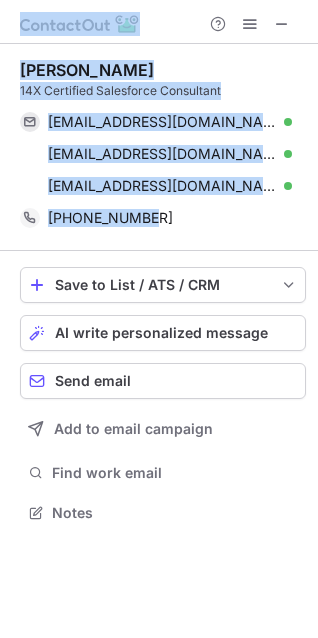 scroll, scrollTop: 9, scrollLeft: 9, axis: both 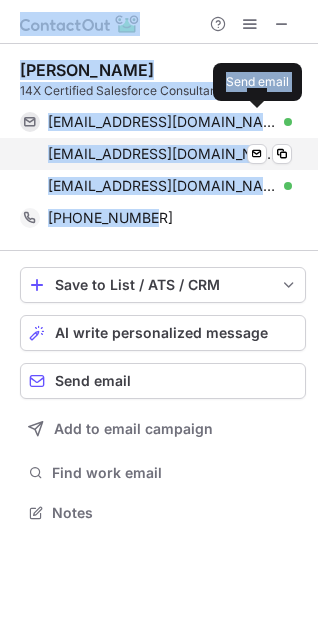 copy on "Suresh S. 14X Certified Salesforce Consultant ***@gmail.com Verified ***@cloudq.net Verified View email +16783839093" 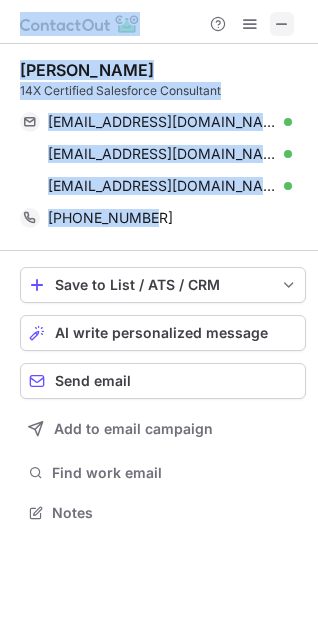 click at bounding box center [282, 24] 